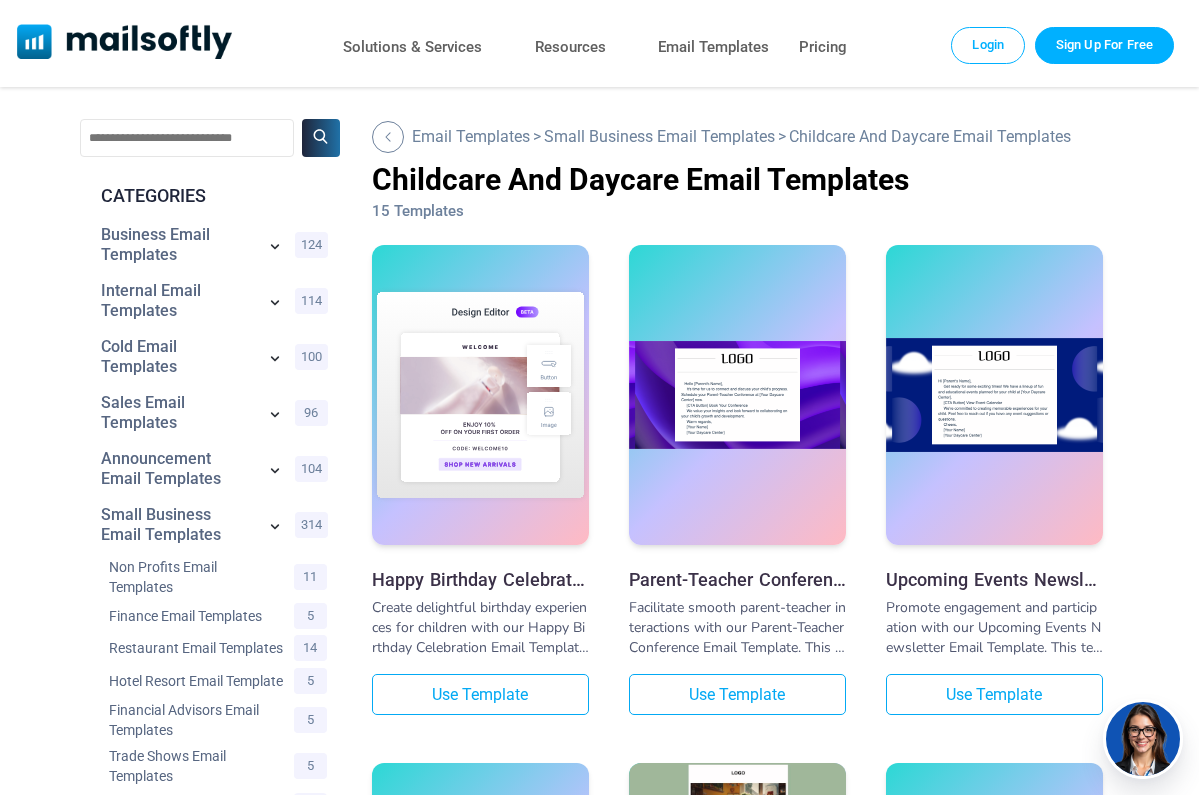 scroll, scrollTop: 0, scrollLeft: 0, axis: both 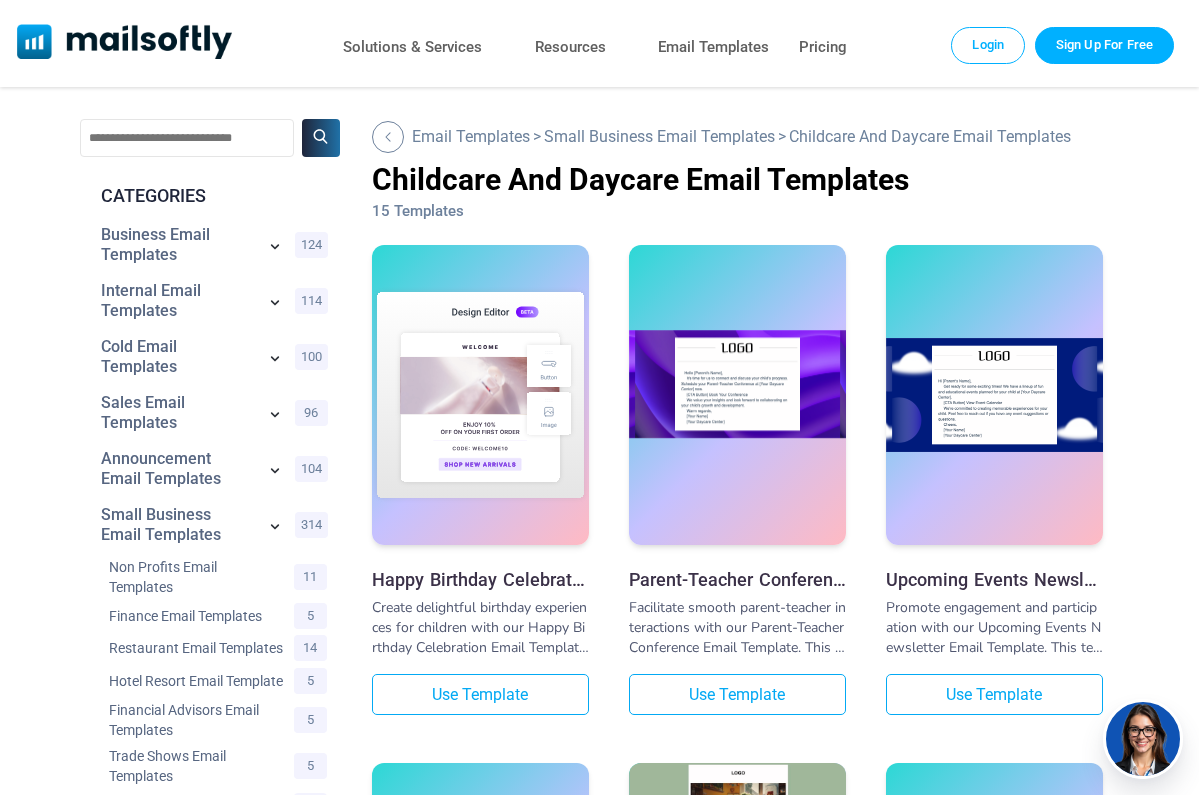 click at bounding box center [737, 384] 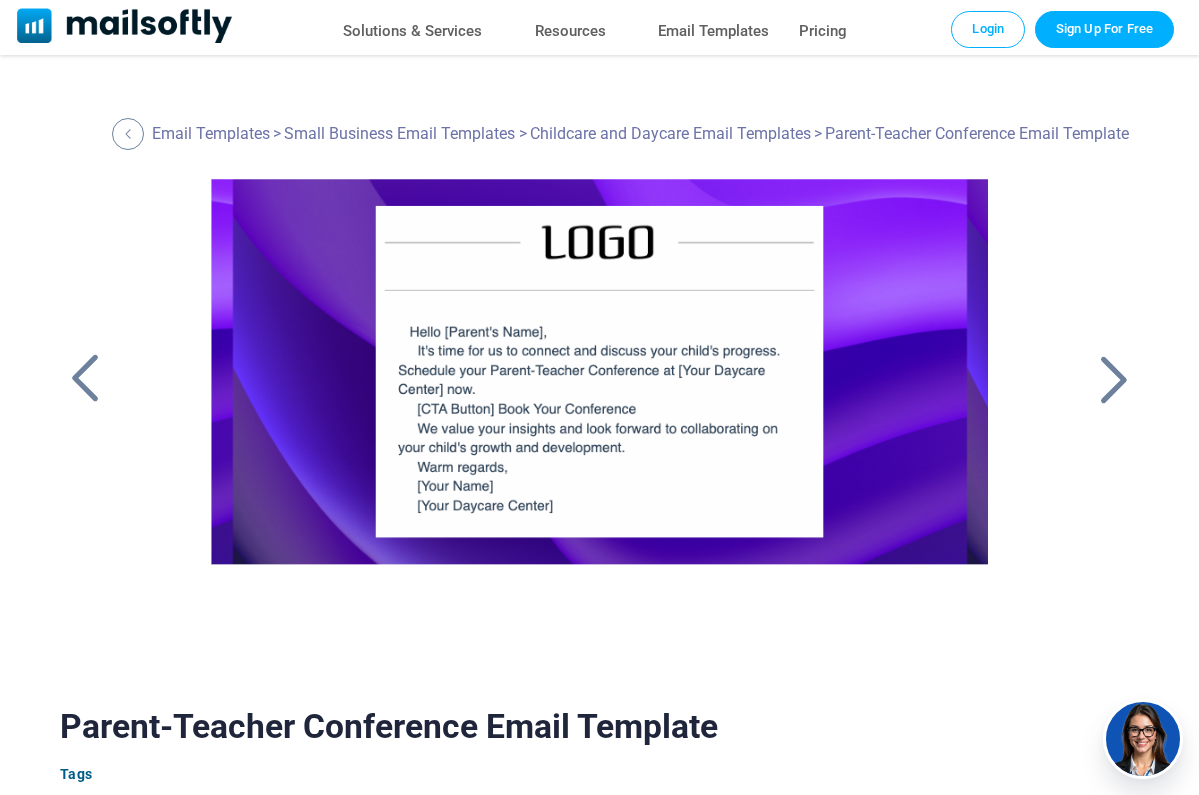 scroll, scrollTop: 0, scrollLeft: 0, axis: both 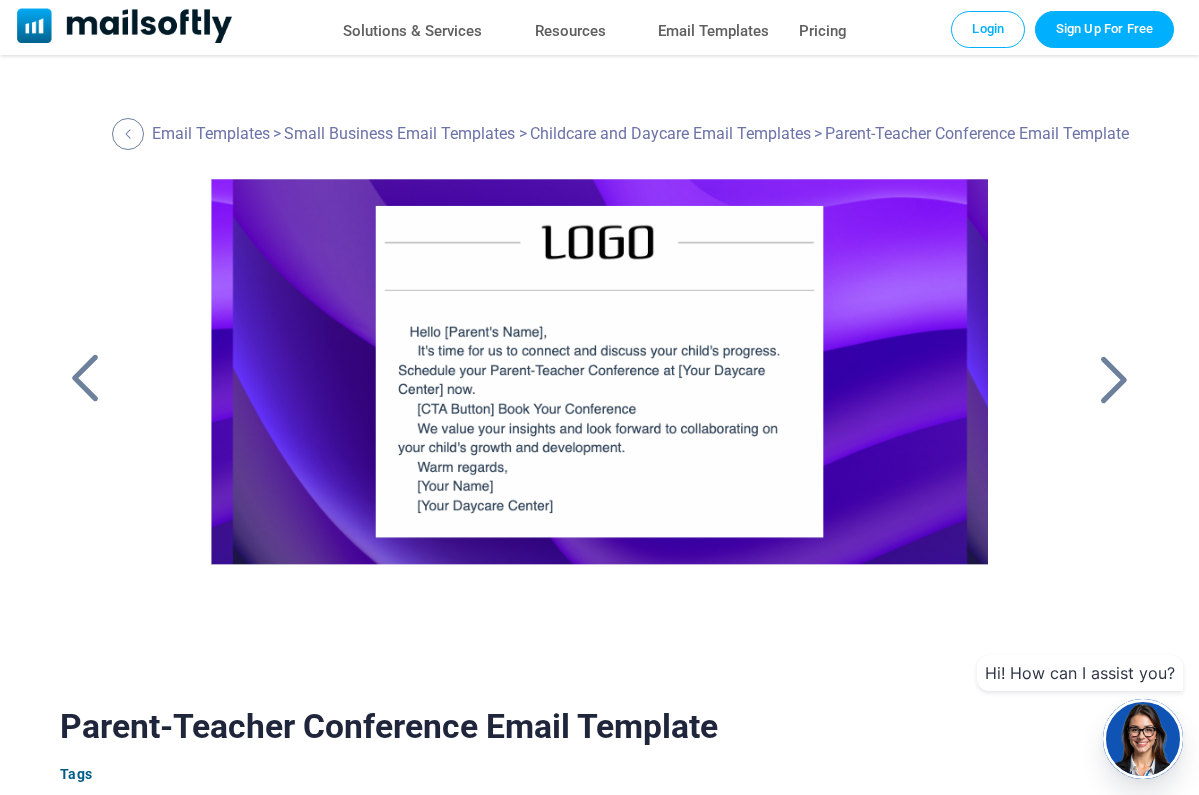 click at bounding box center [85, 379] 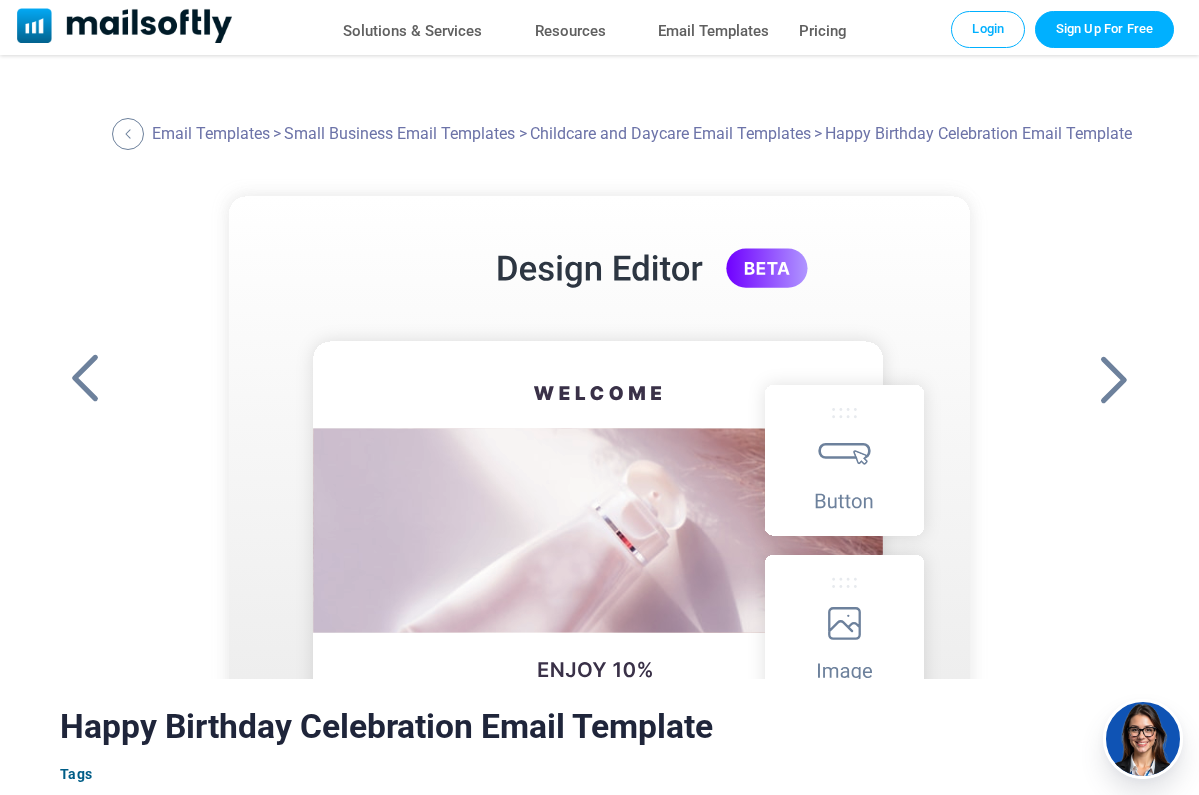 scroll, scrollTop: 0, scrollLeft: 0, axis: both 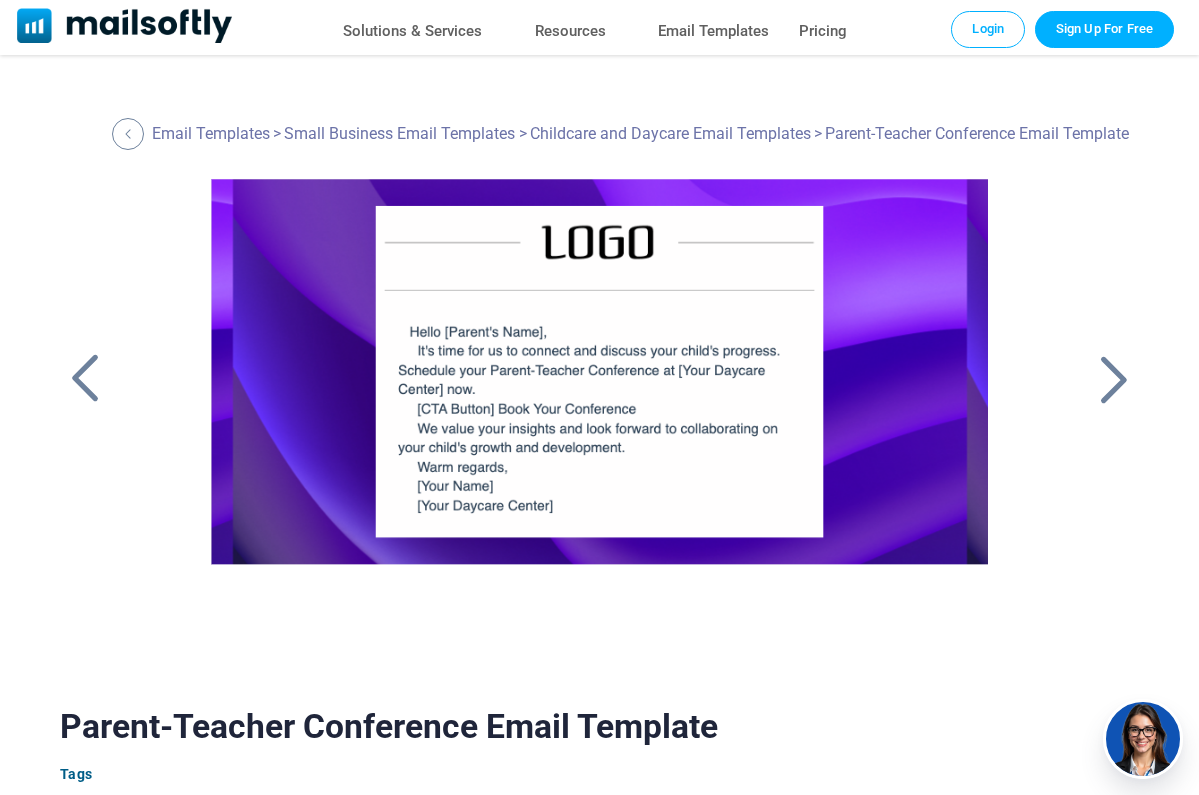 click at bounding box center (1114, 379) 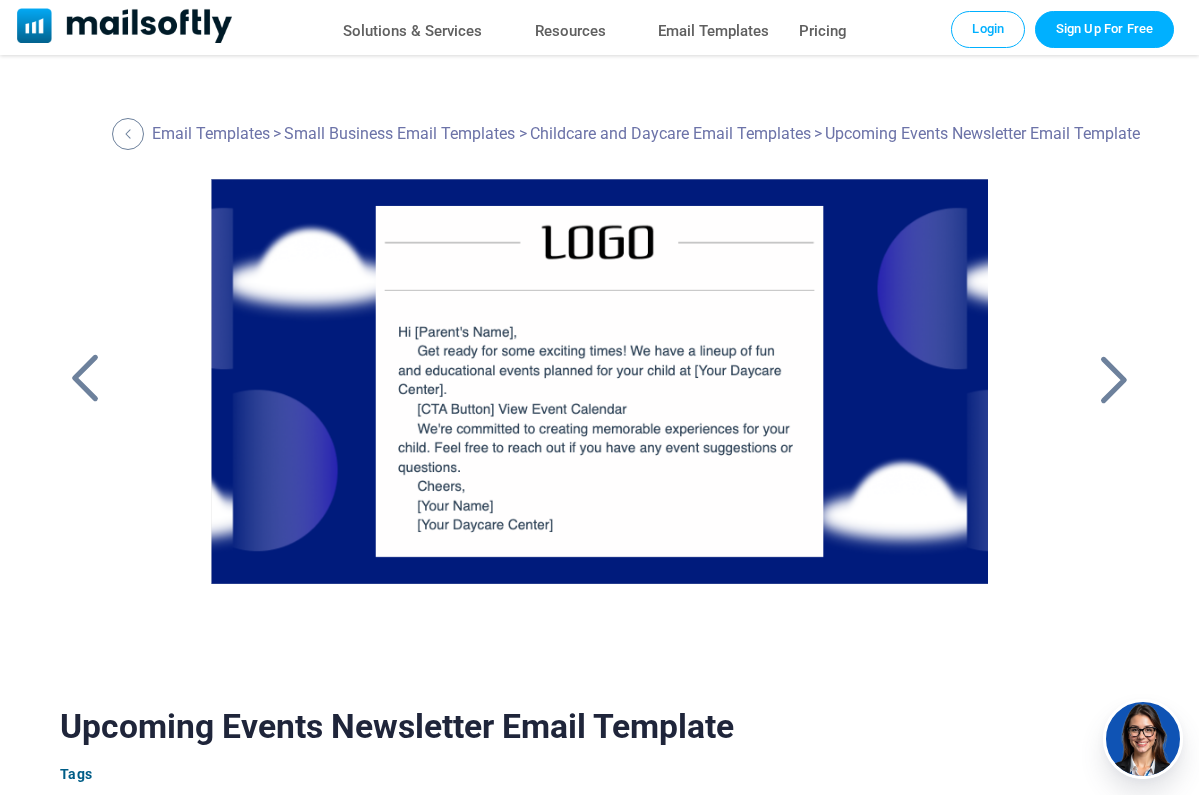 scroll, scrollTop: 0, scrollLeft: 0, axis: both 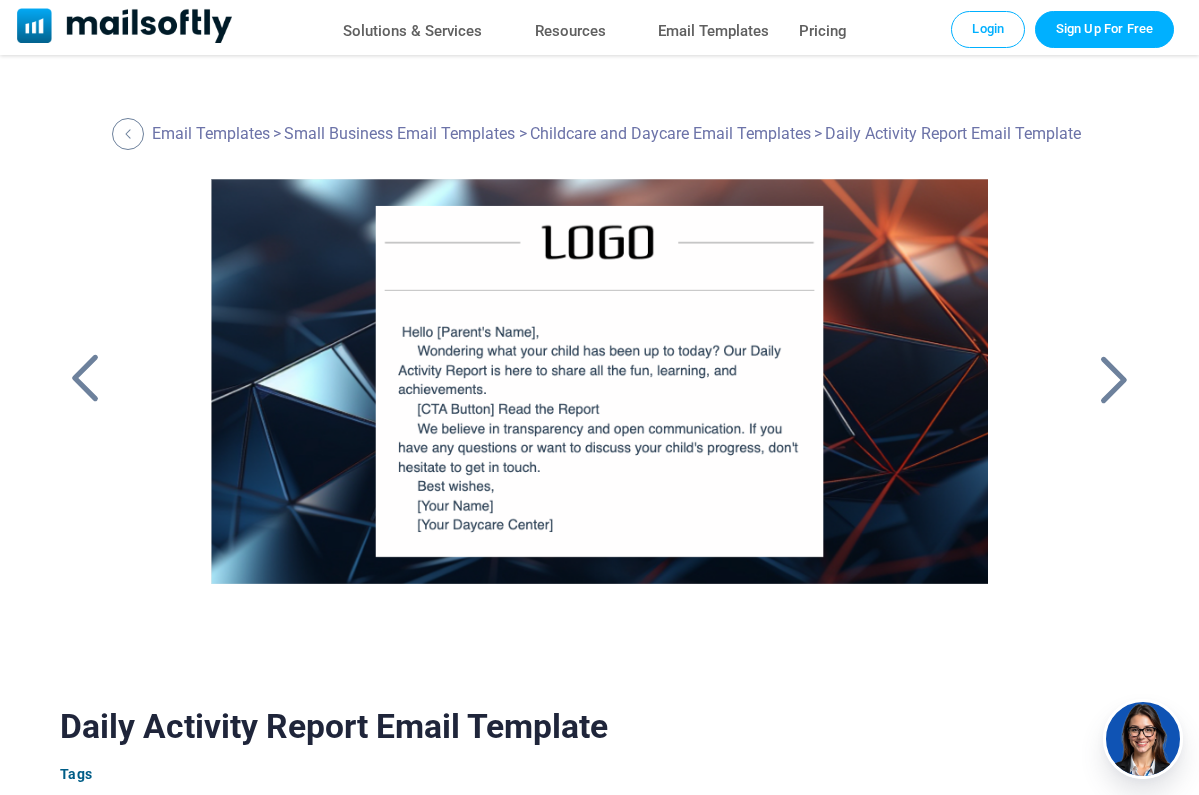 drag, startPoint x: 0, startPoint y: 0, endPoint x: 1114, endPoint y: 382, distance: 1177.6757 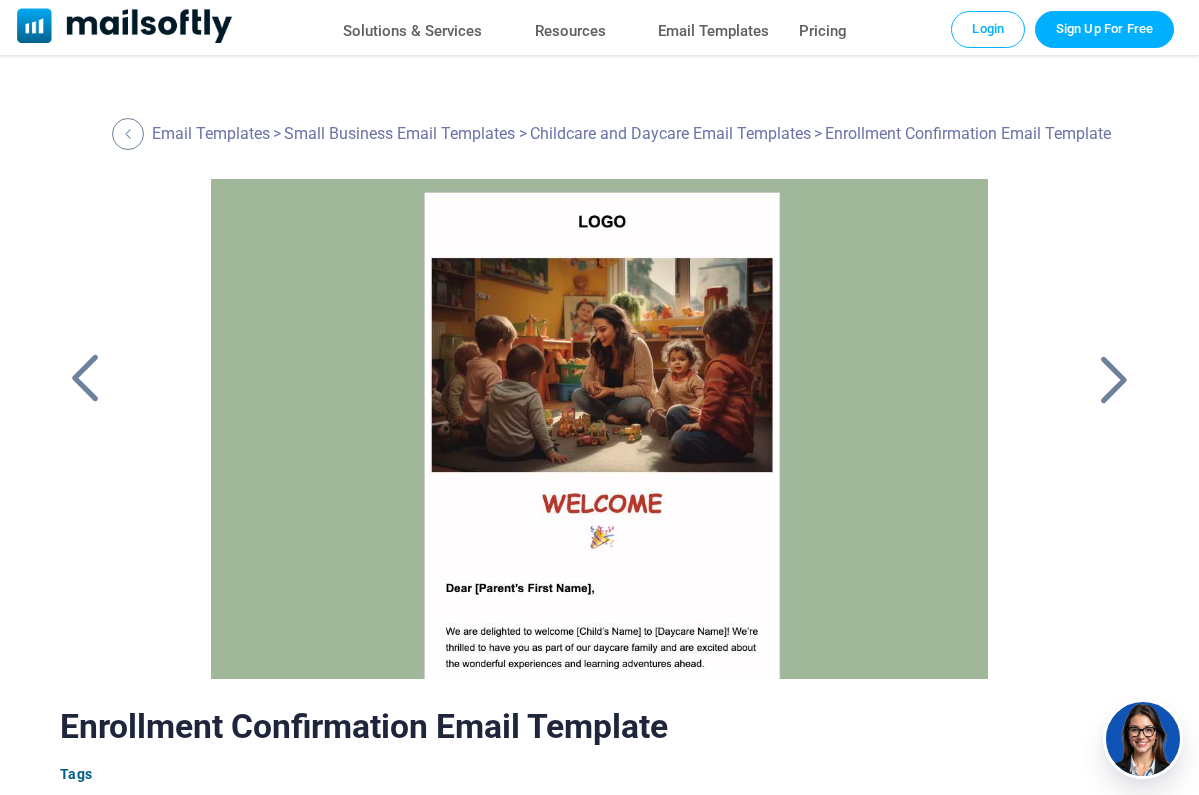 scroll, scrollTop: 0, scrollLeft: 0, axis: both 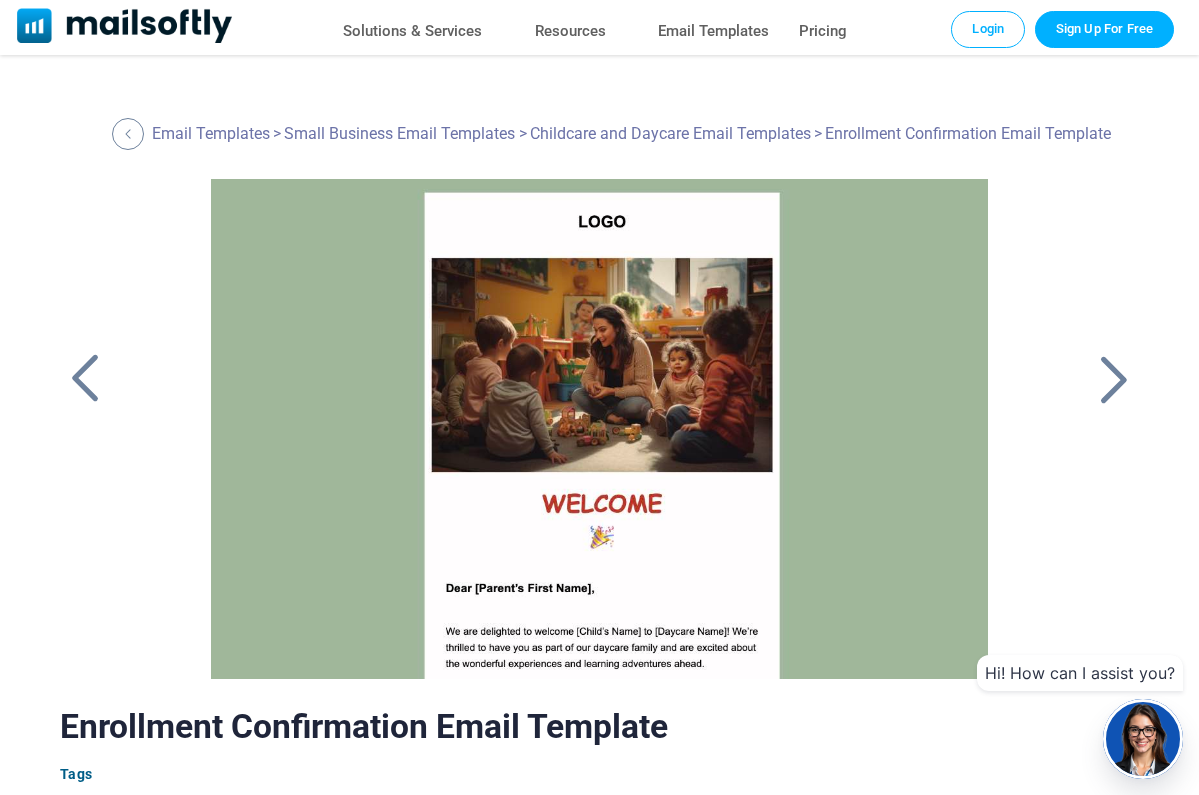 click at bounding box center [1114, 379] 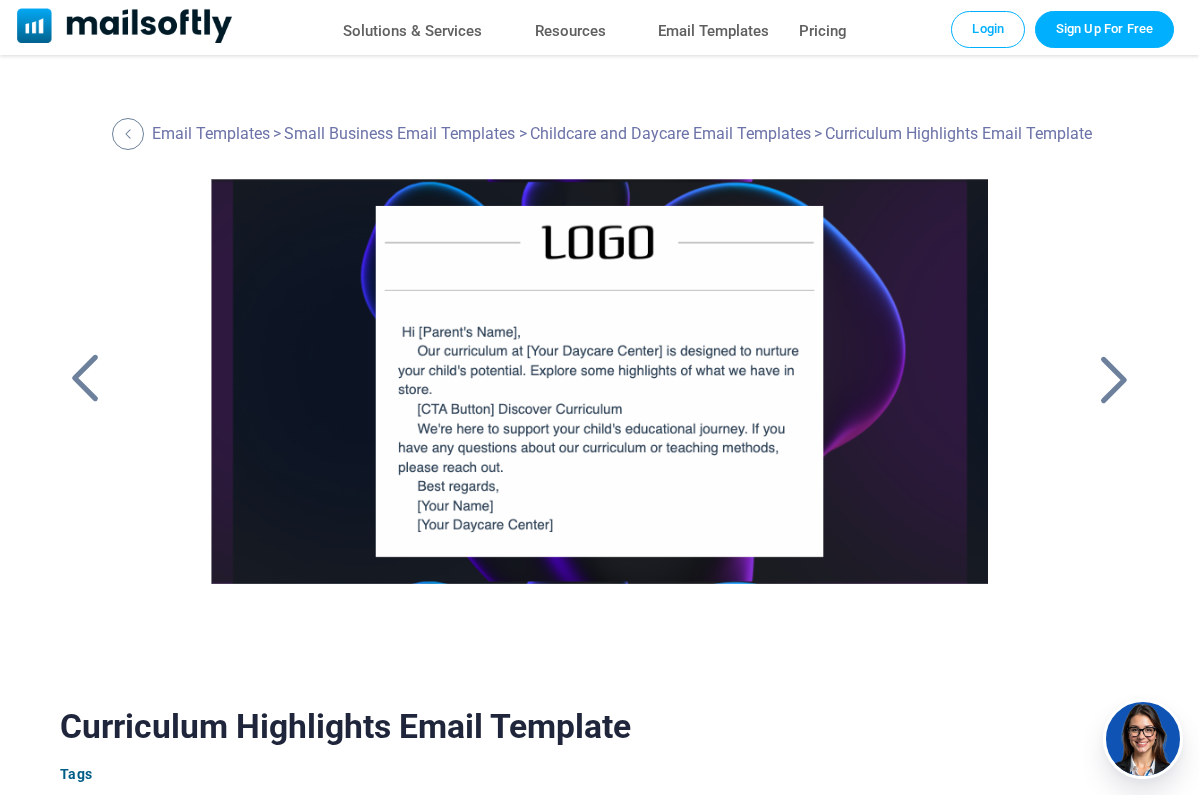 scroll, scrollTop: 0, scrollLeft: 0, axis: both 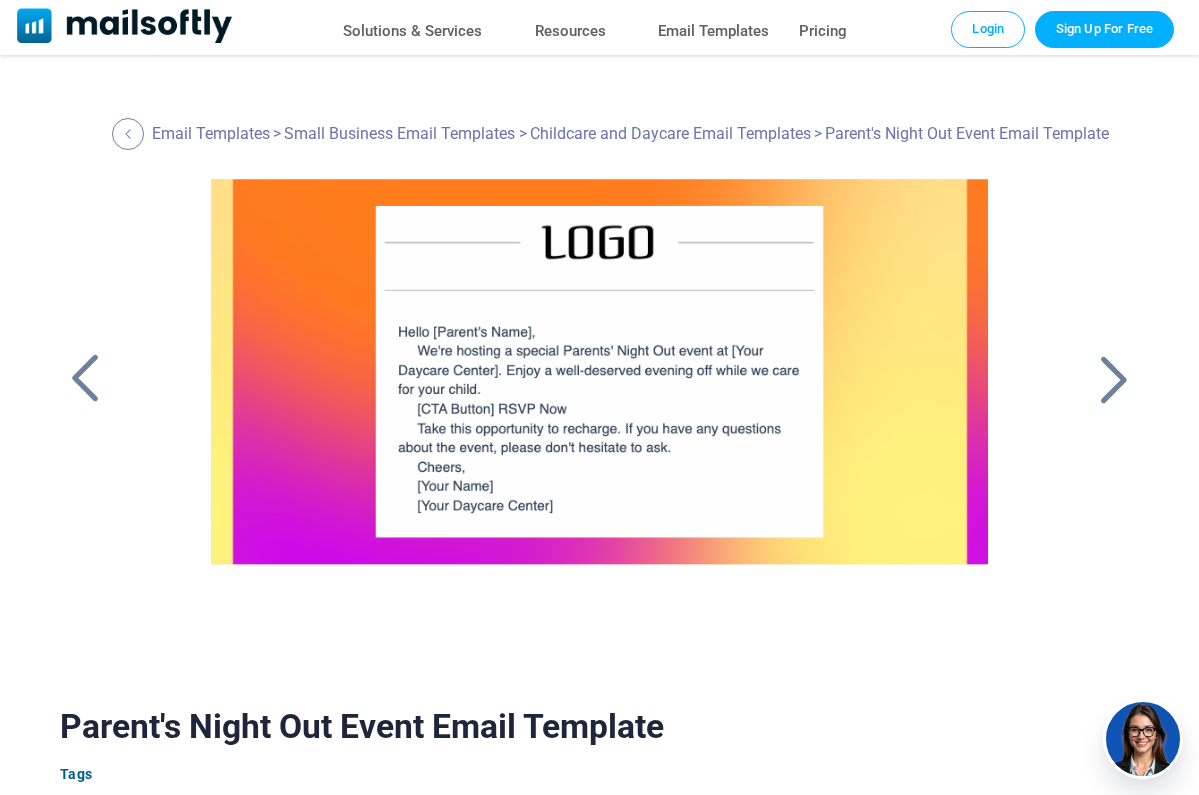 click at bounding box center [1114, 379] 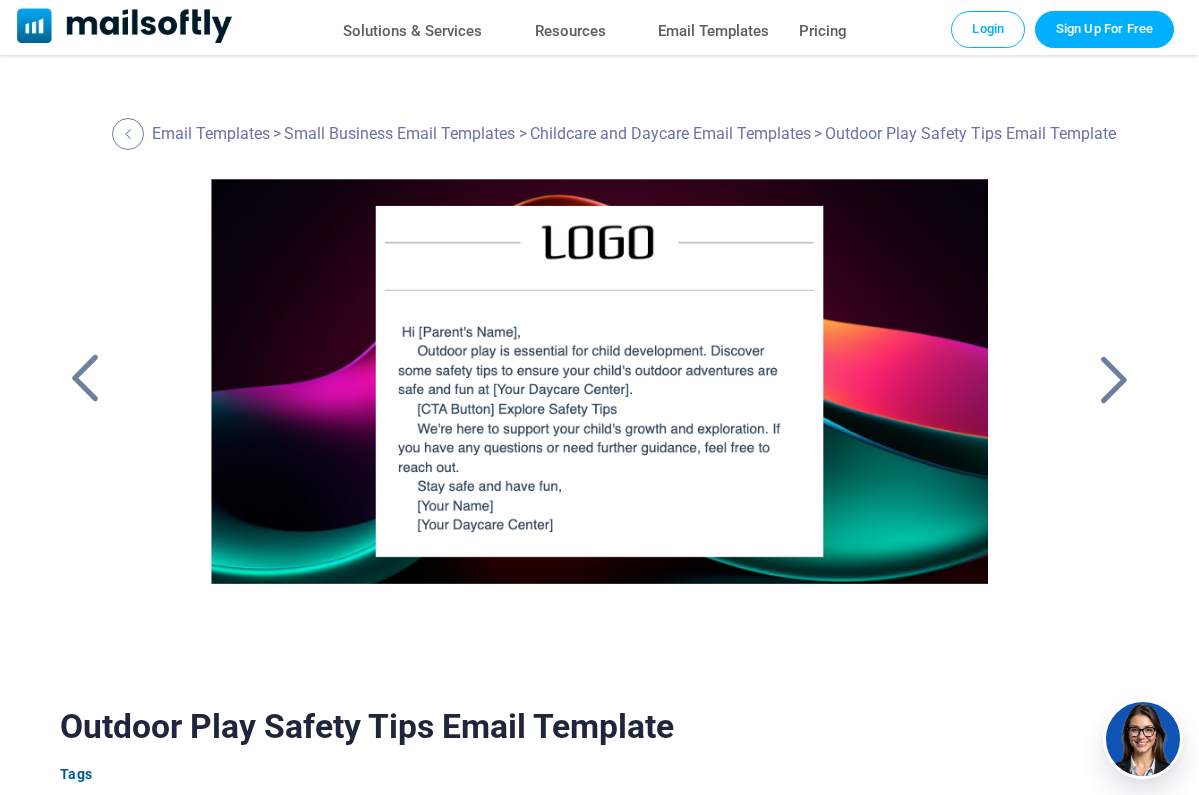 scroll, scrollTop: 0, scrollLeft: 0, axis: both 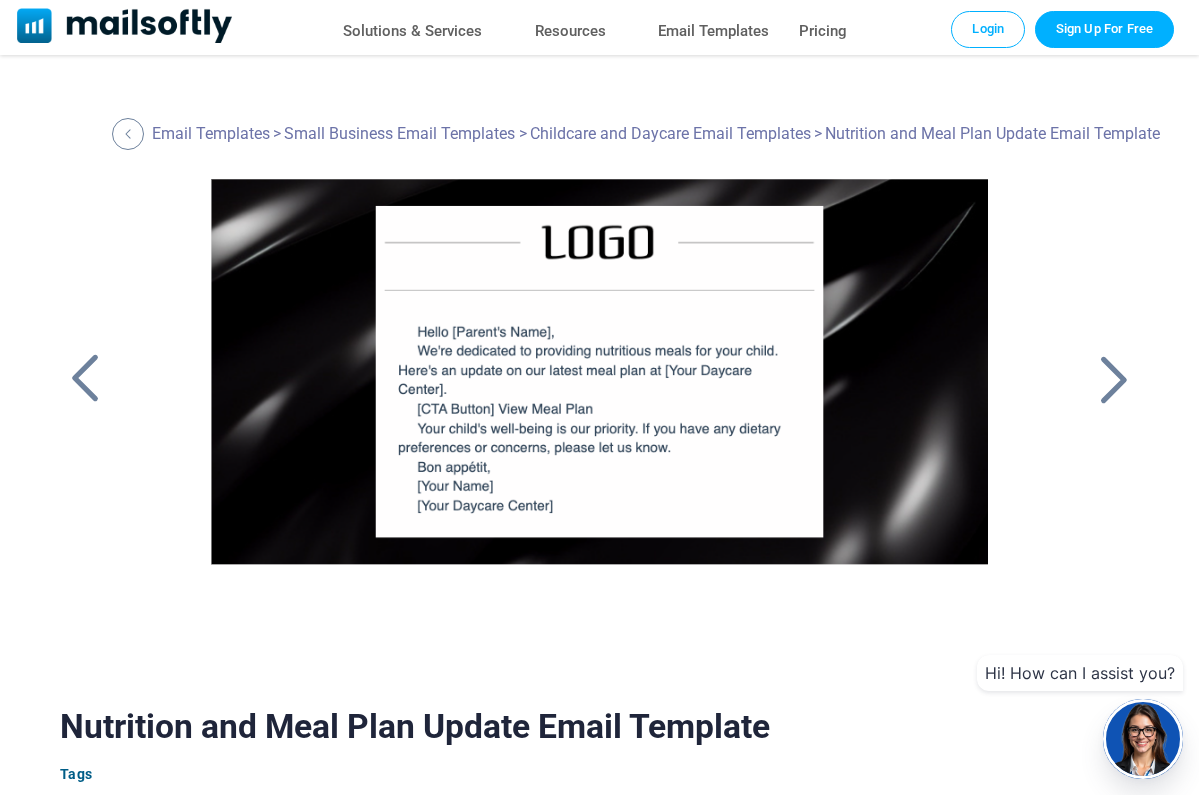 click at bounding box center [1114, 379] 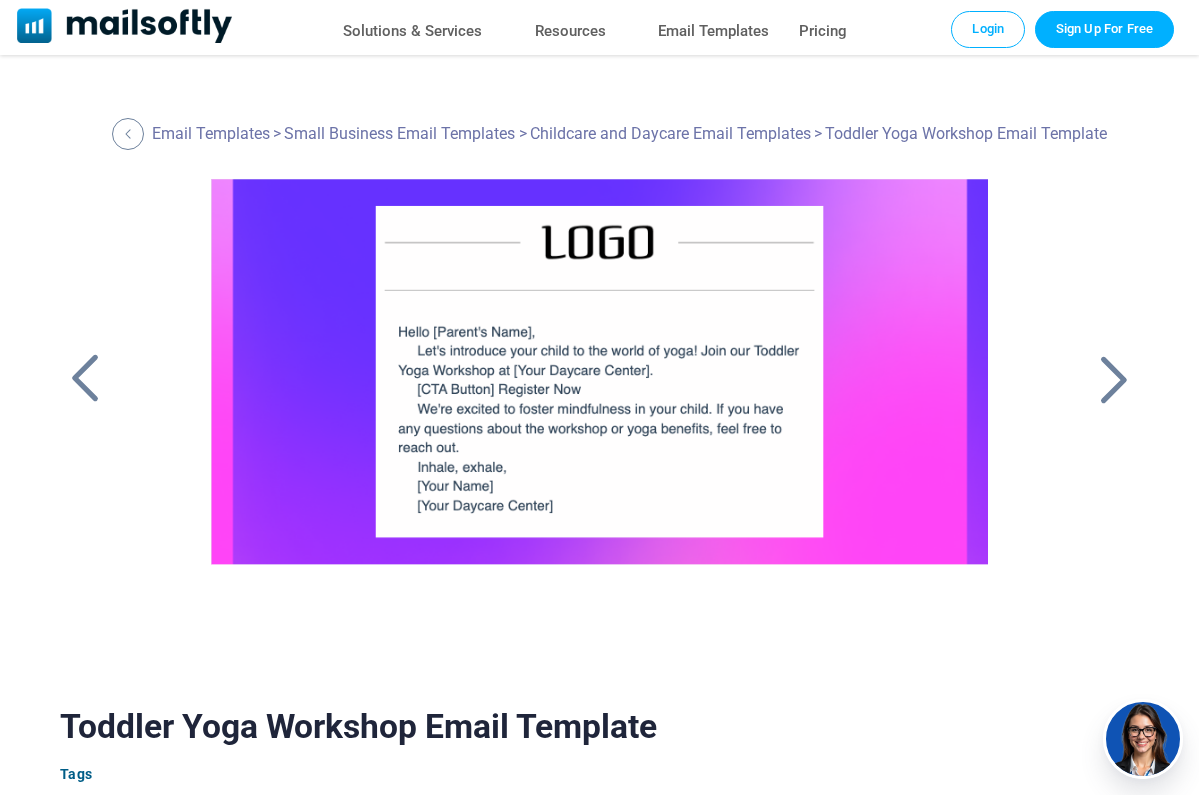 scroll, scrollTop: 0, scrollLeft: 0, axis: both 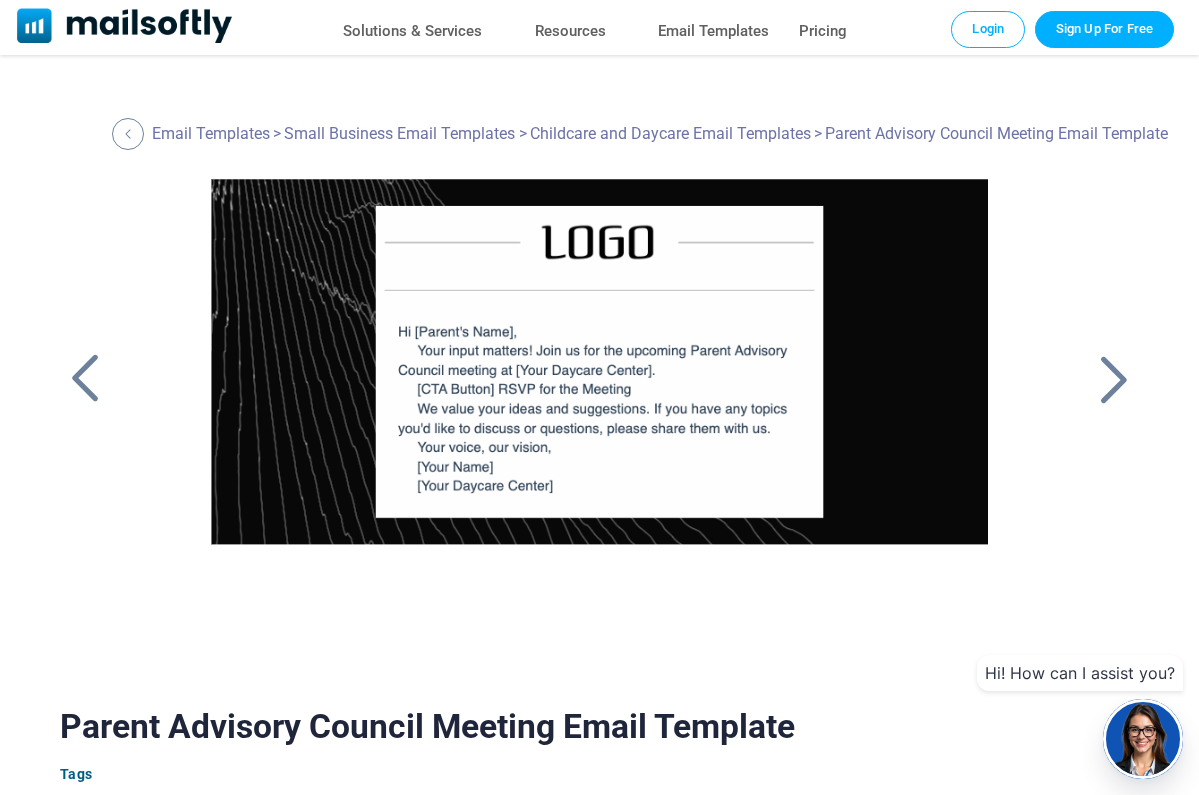 click at bounding box center (1114, 379) 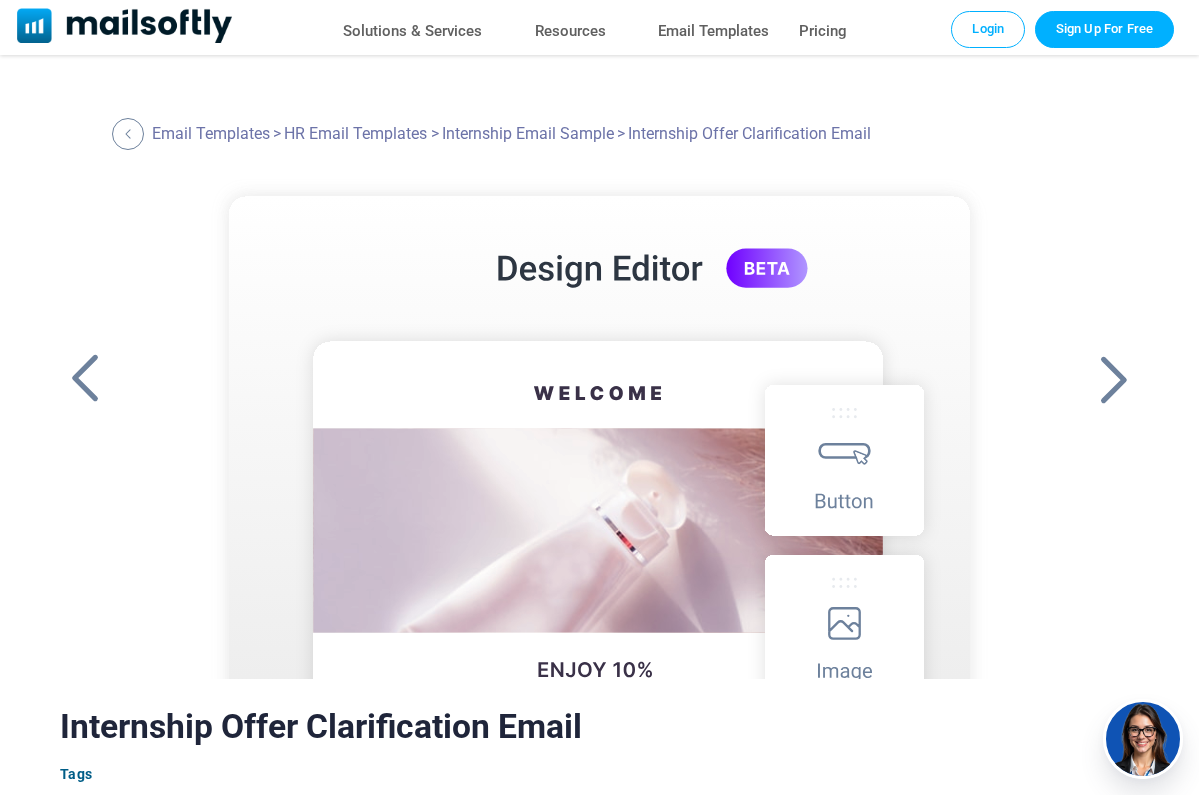 scroll, scrollTop: 0, scrollLeft: 0, axis: both 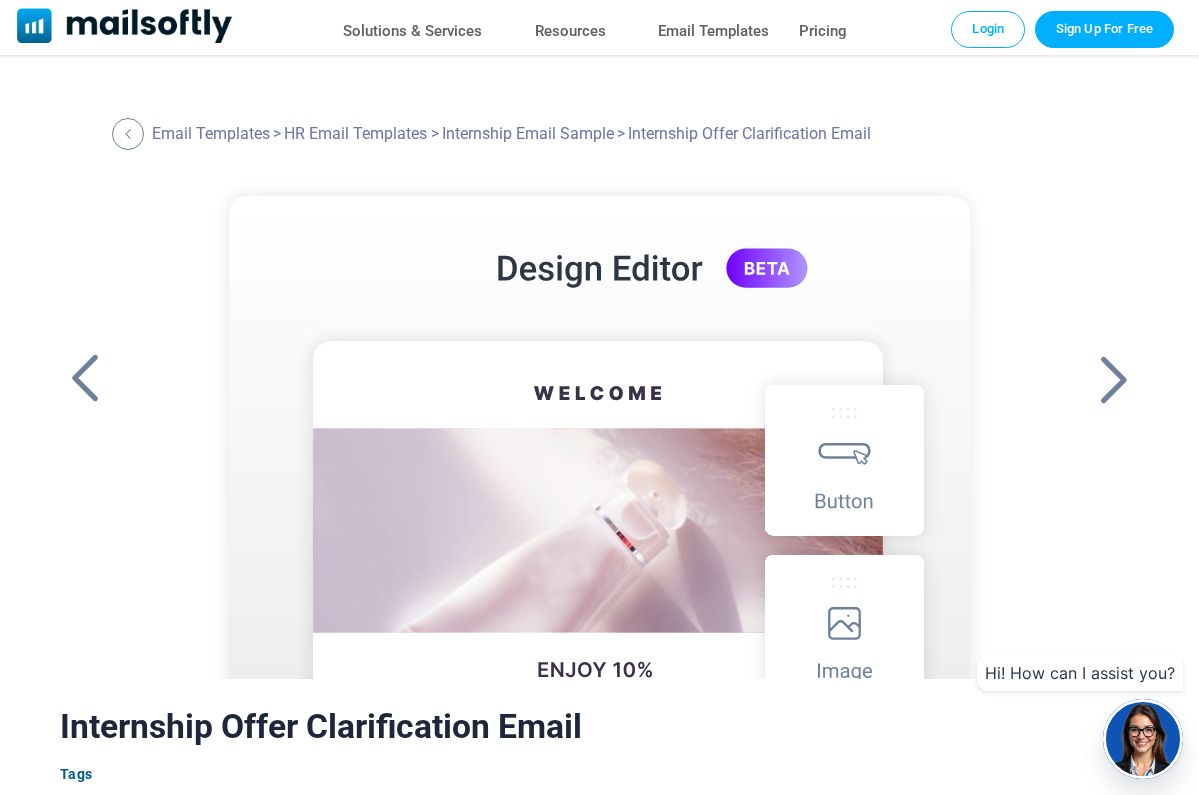 click at bounding box center (1114, 379) 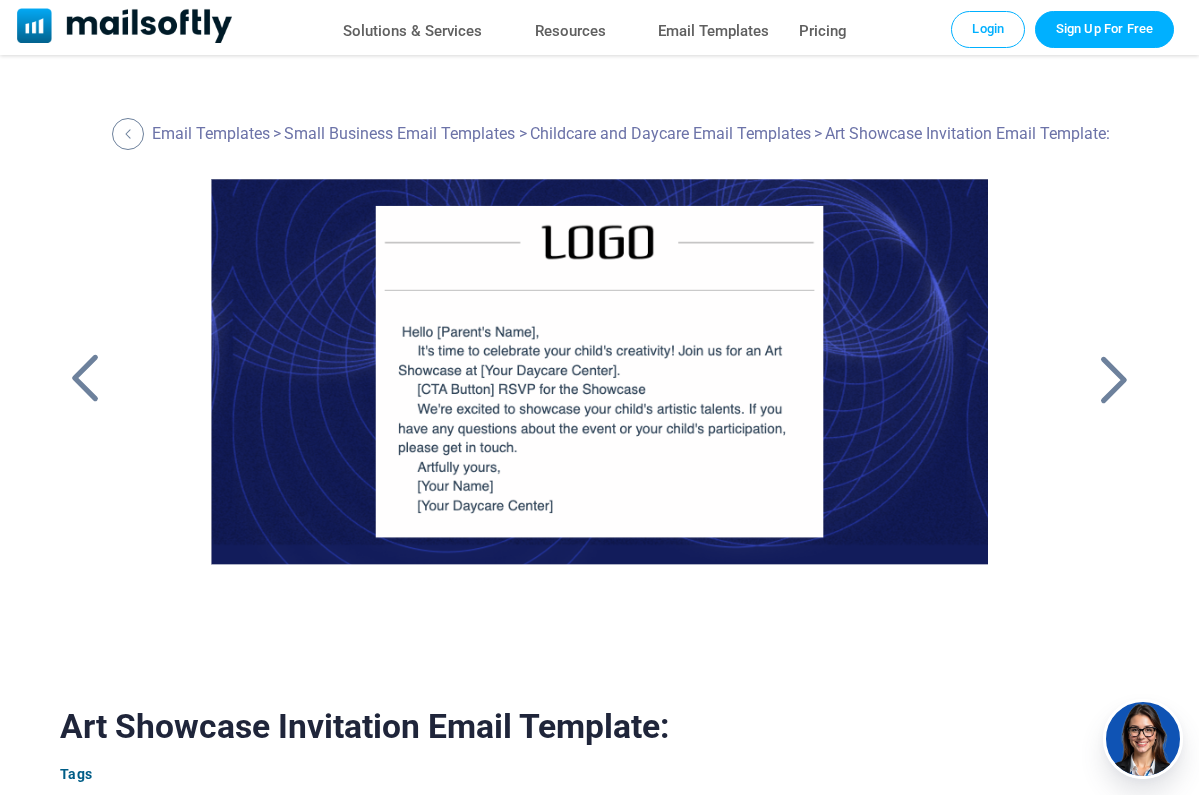 scroll, scrollTop: 0, scrollLeft: 0, axis: both 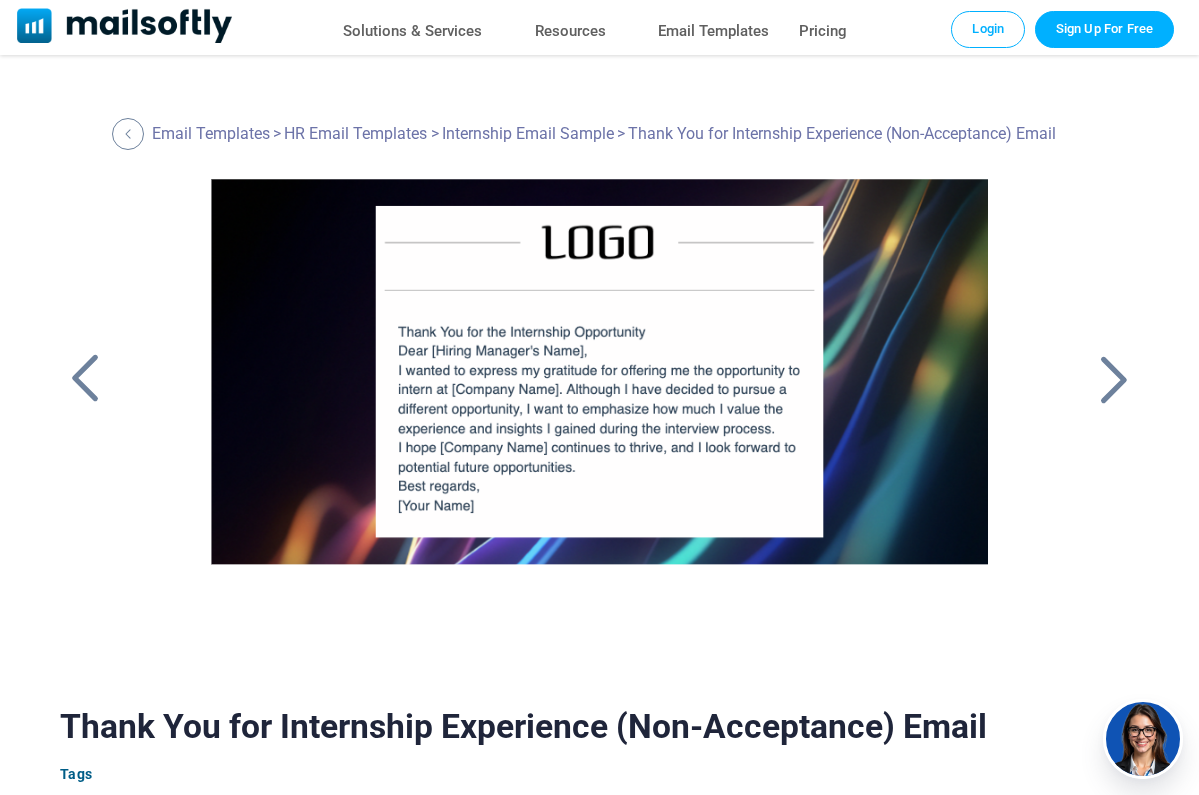 click at bounding box center (1114, 379) 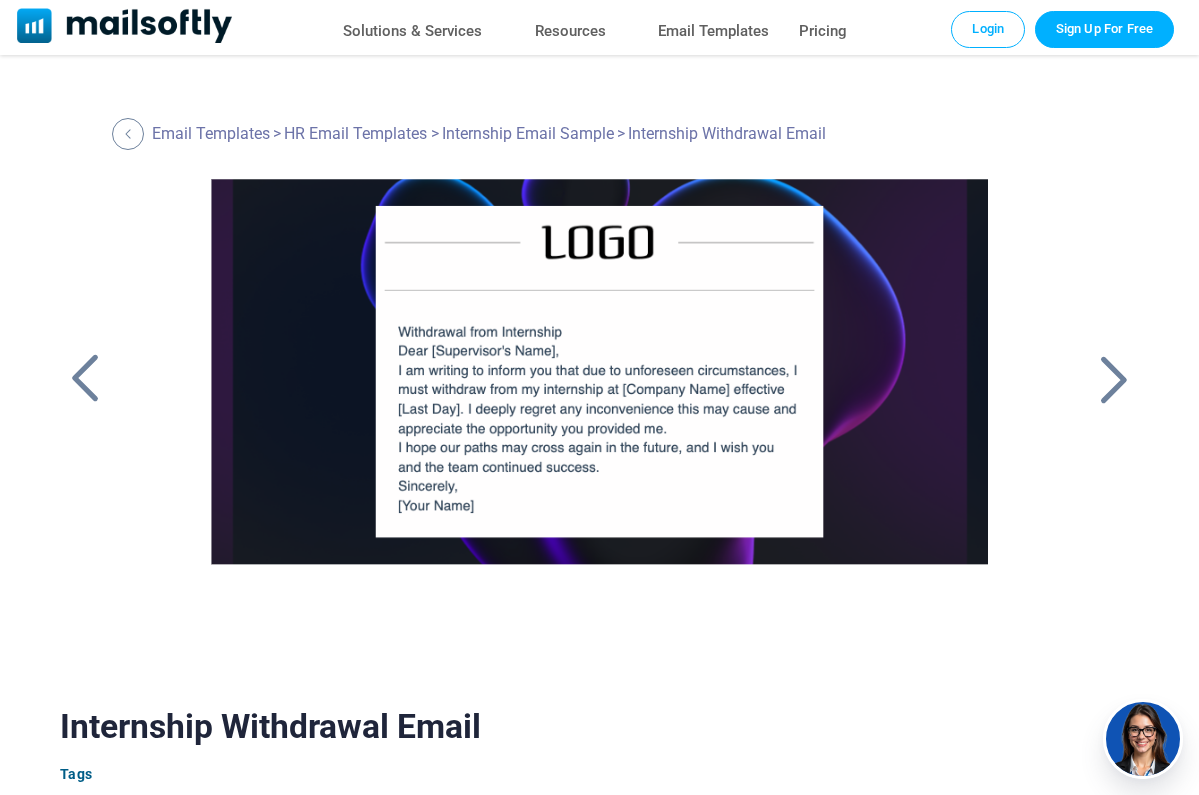 scroll, scrollTop: 0, scrollLeft: 0, axis: both 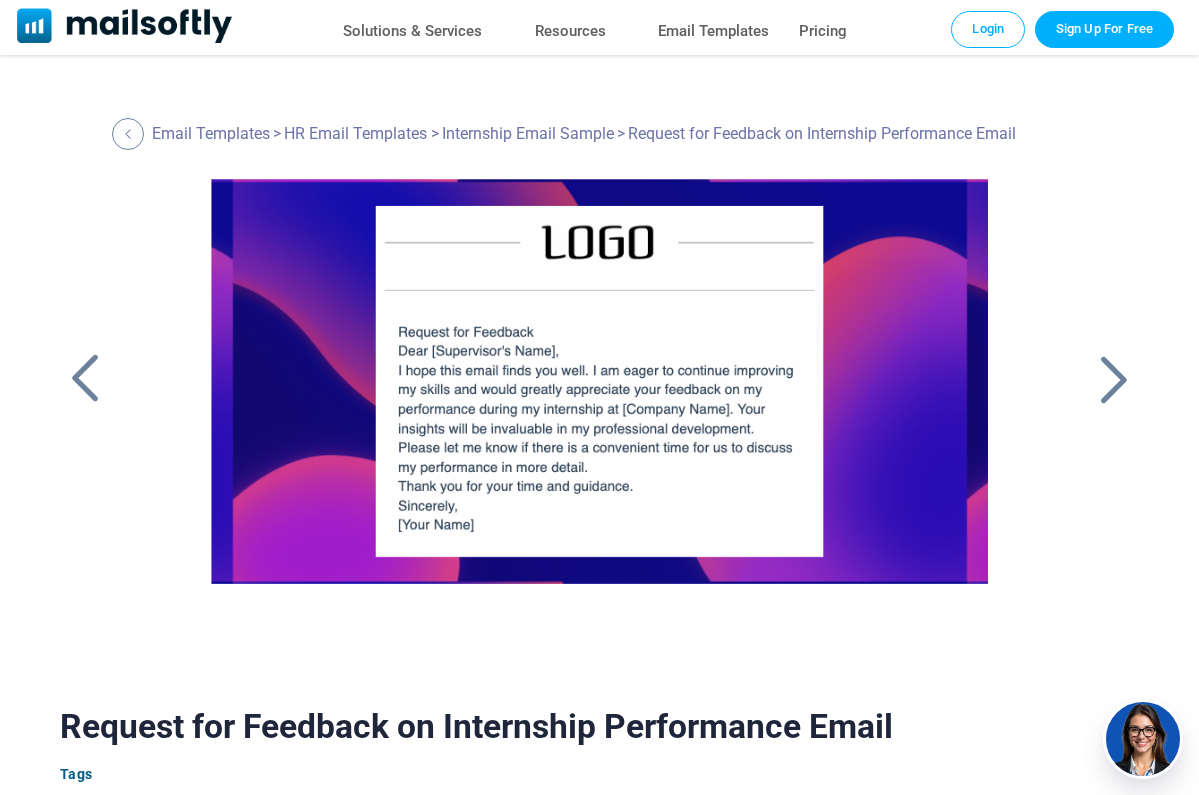 click at bounding box center [1114, 379] 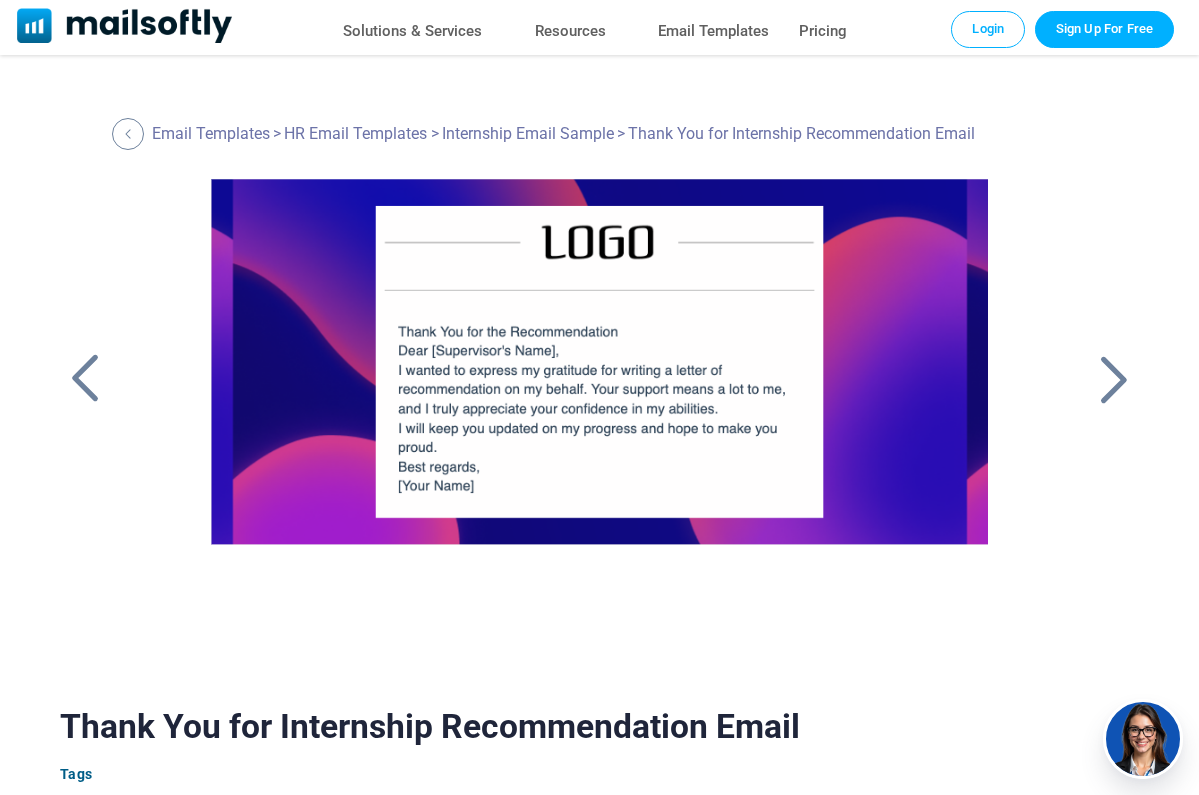 scroll, scrollTop: 0, scrollLeft: 0, axis: both 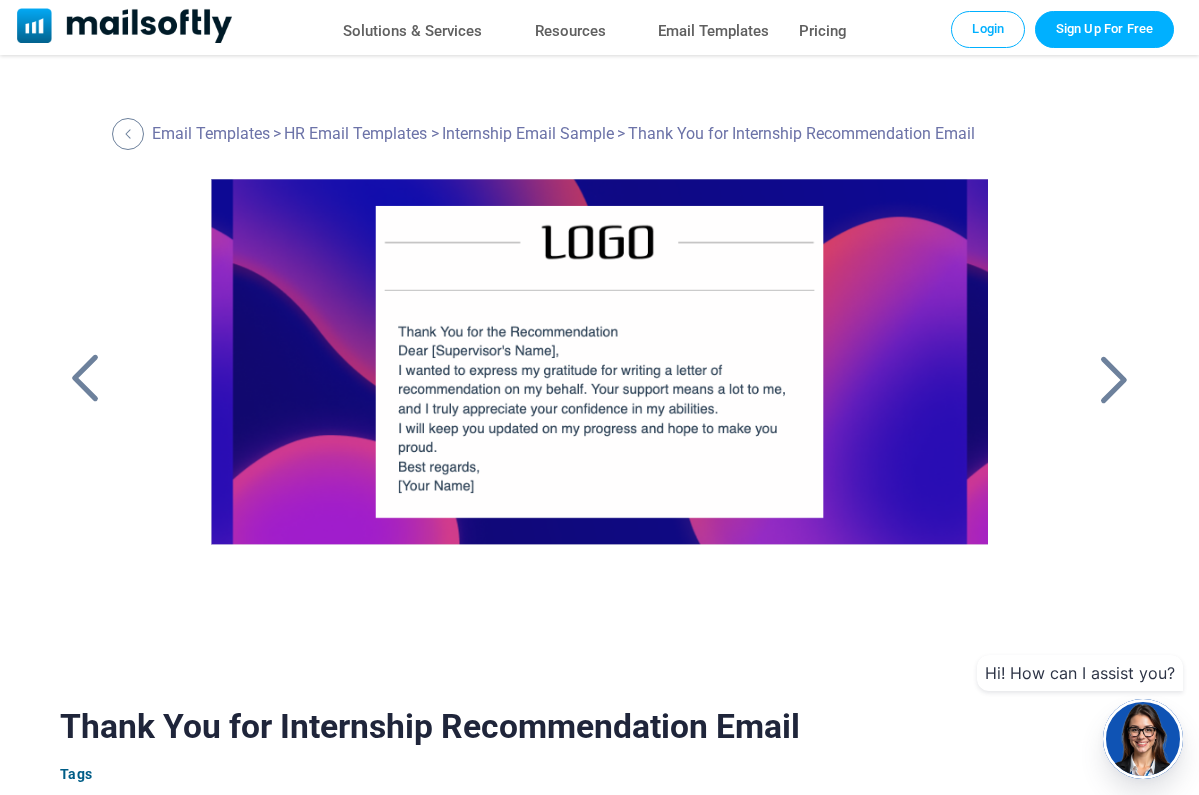 click at bounding box center [85, 379] 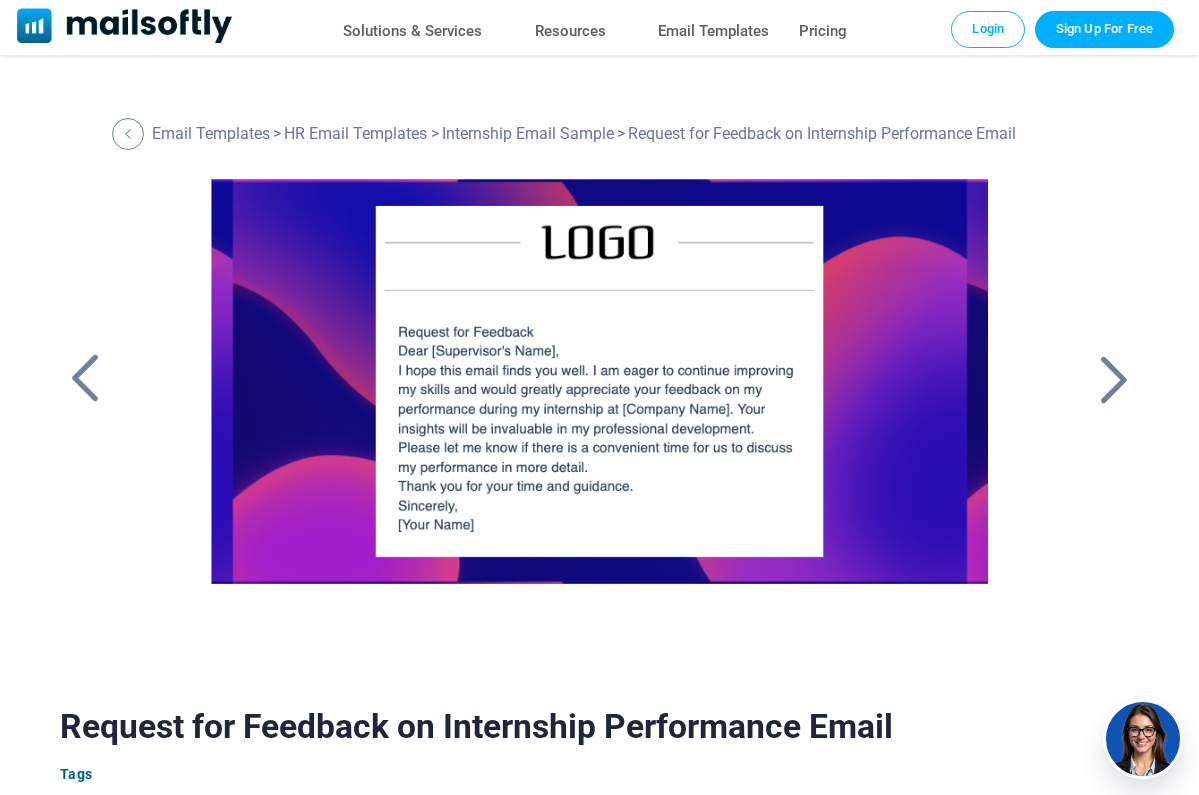 scroll, scrollTop: 0, scrollLeft: 0, axis: both 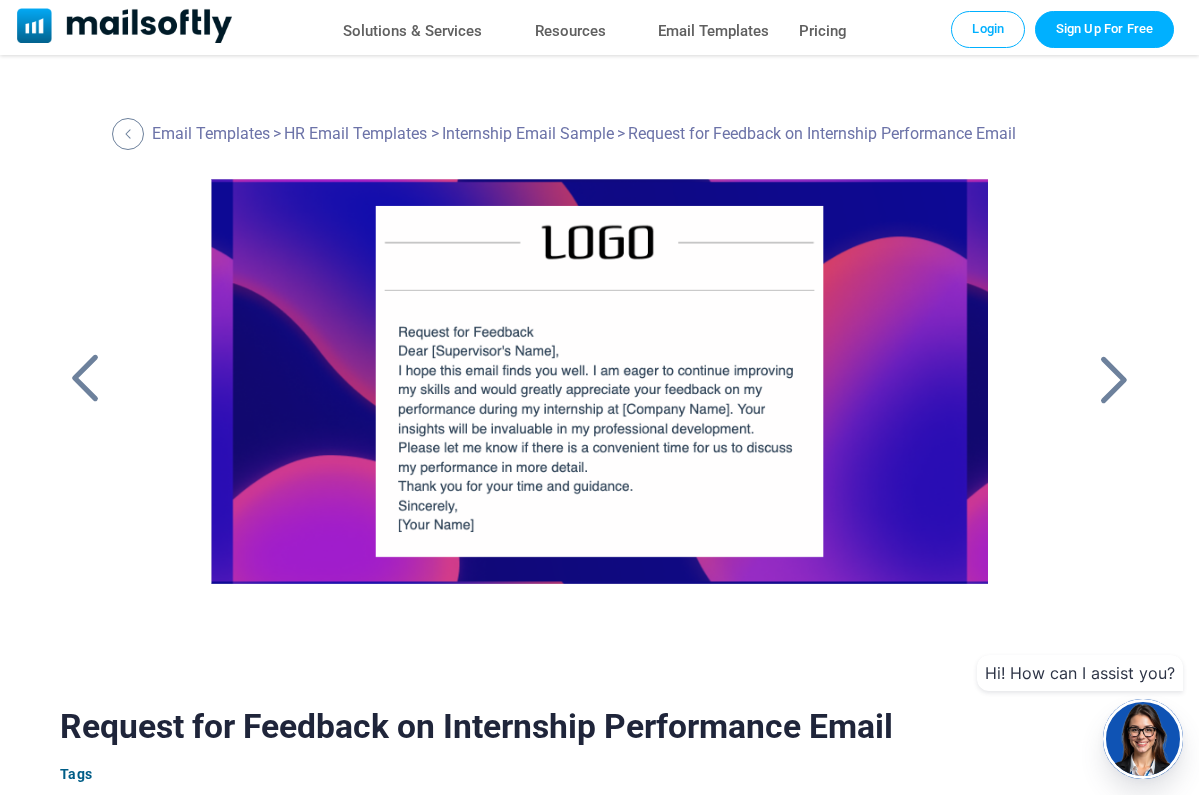 click at bounding box center [1114, 379] 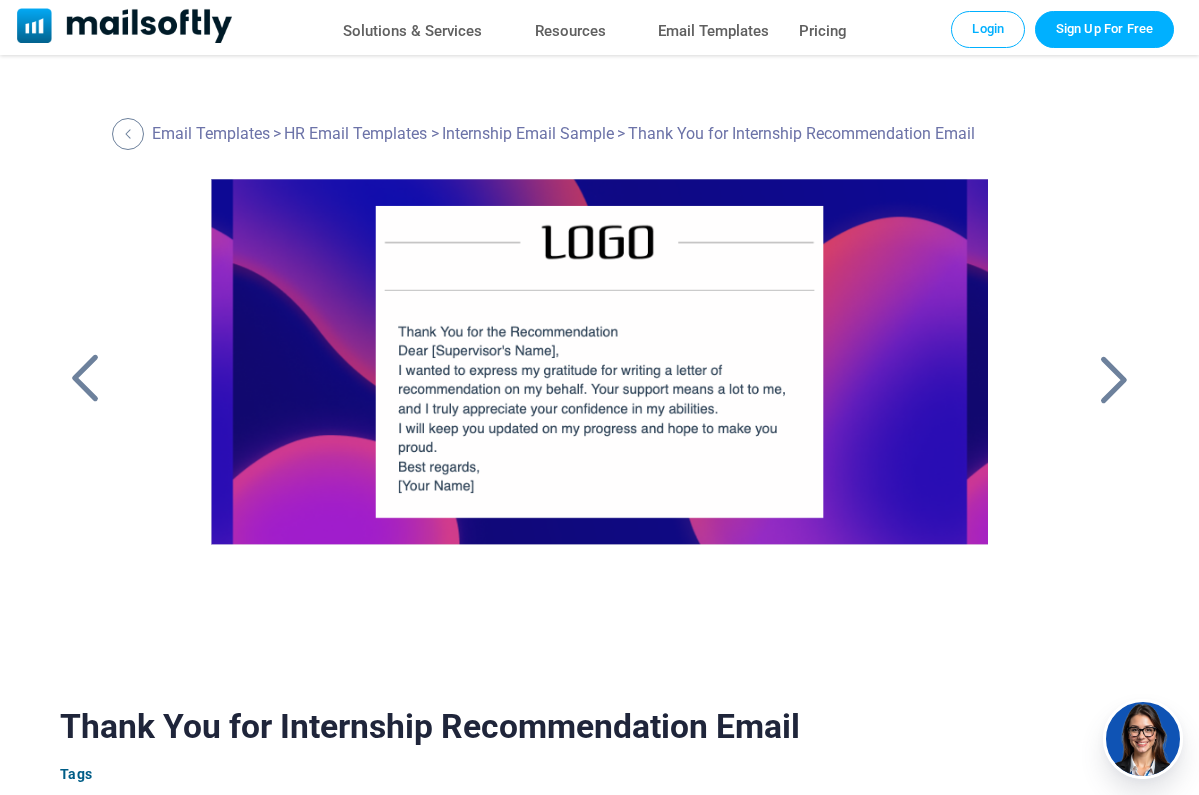 scroll, scrollTop: 0, scrollLeft: 0, axis: both 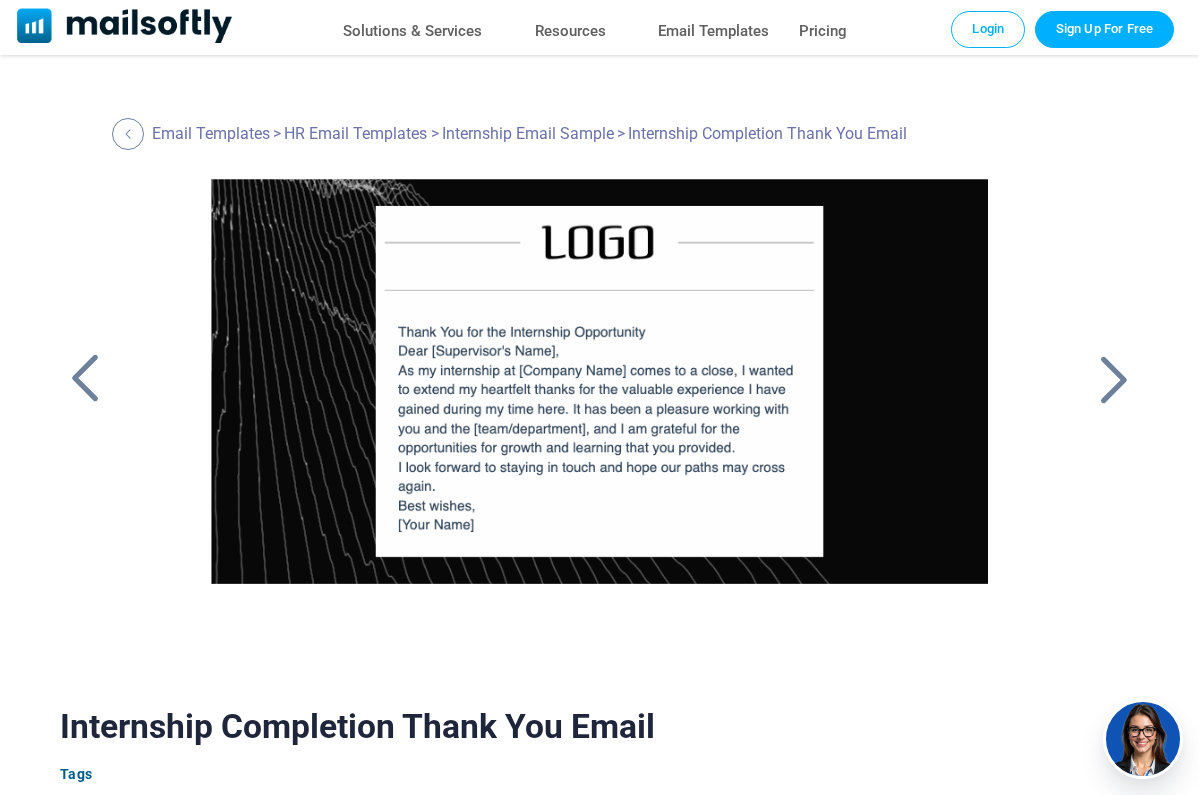 click at bounding box center [1114, 379] 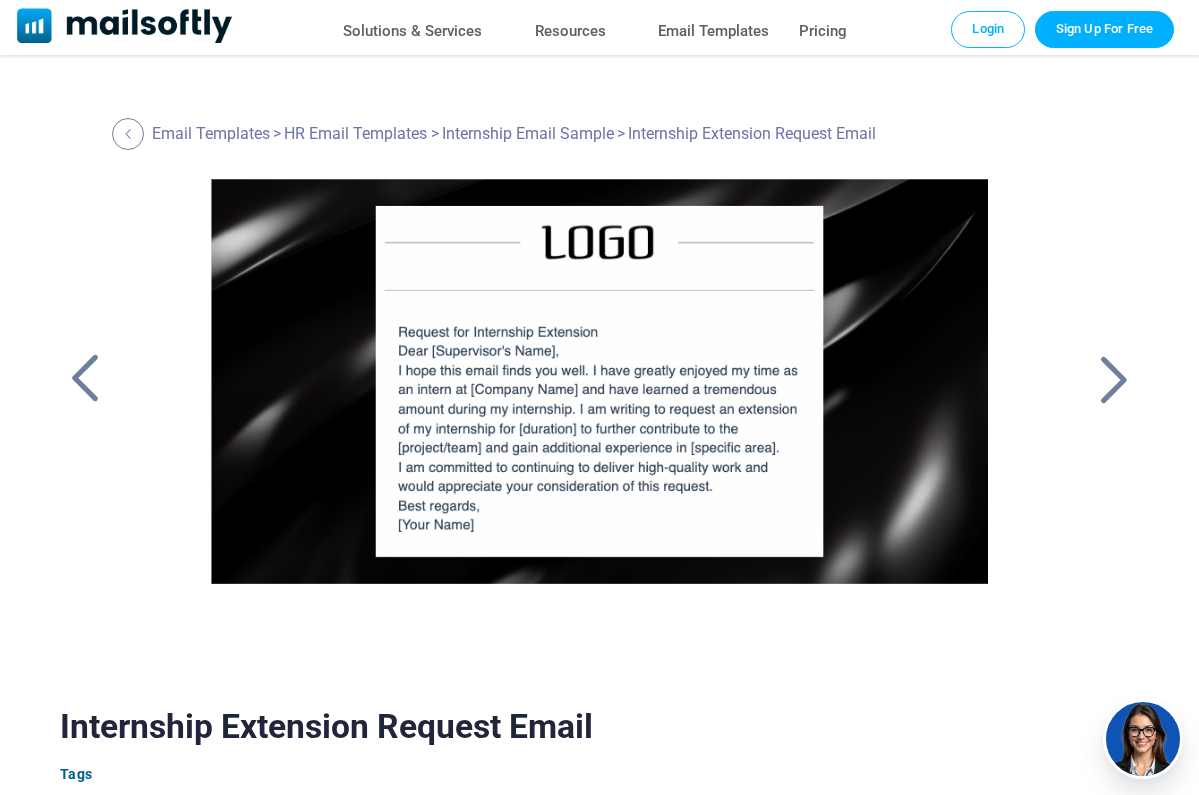 scroll, scrollTop: 0, scrollLeft: 0, axis: both 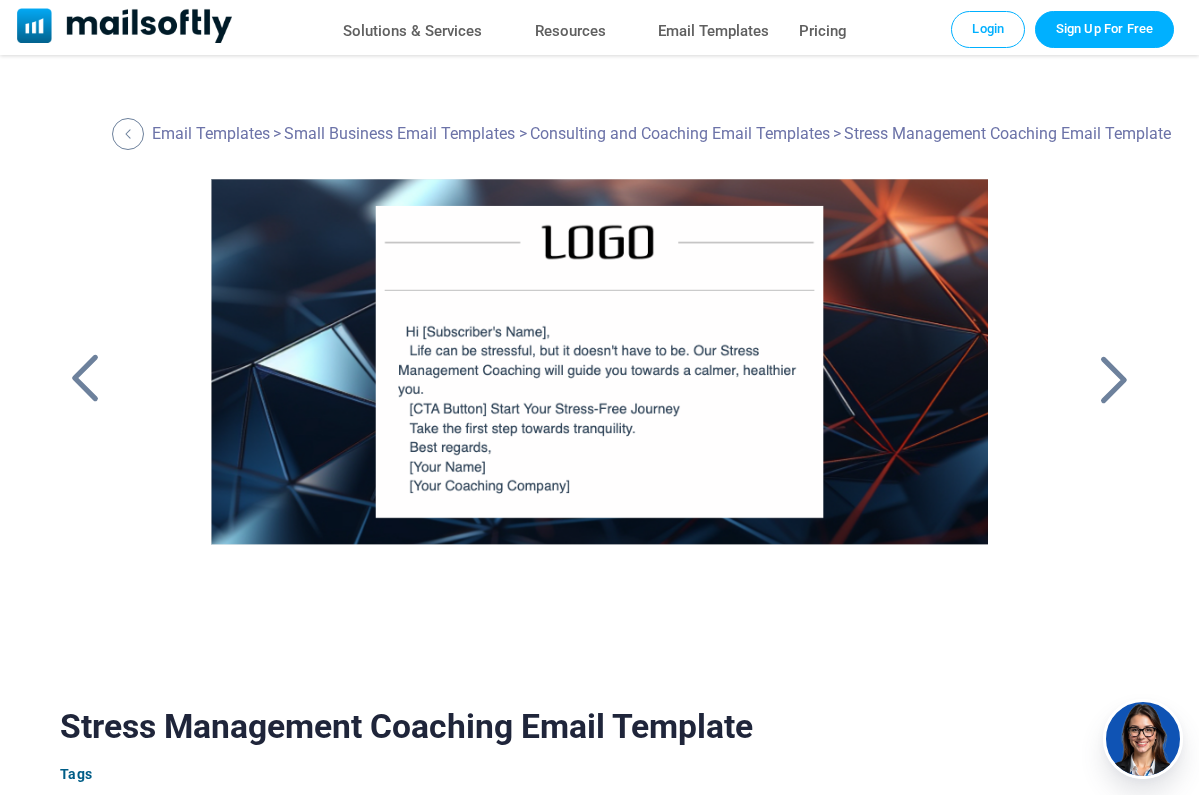 click at bounding box center (1114, 379) 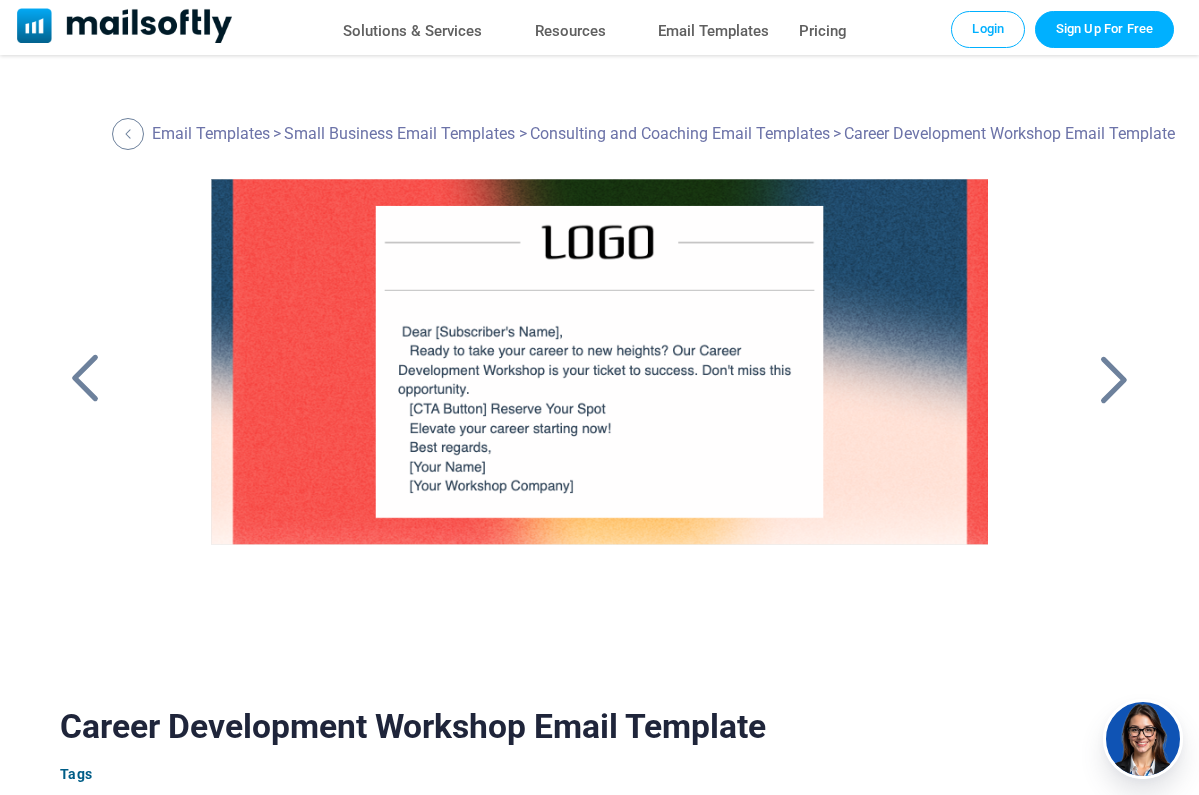 scroll, scrollTop: 0, scrollLeft: 0, axis: both 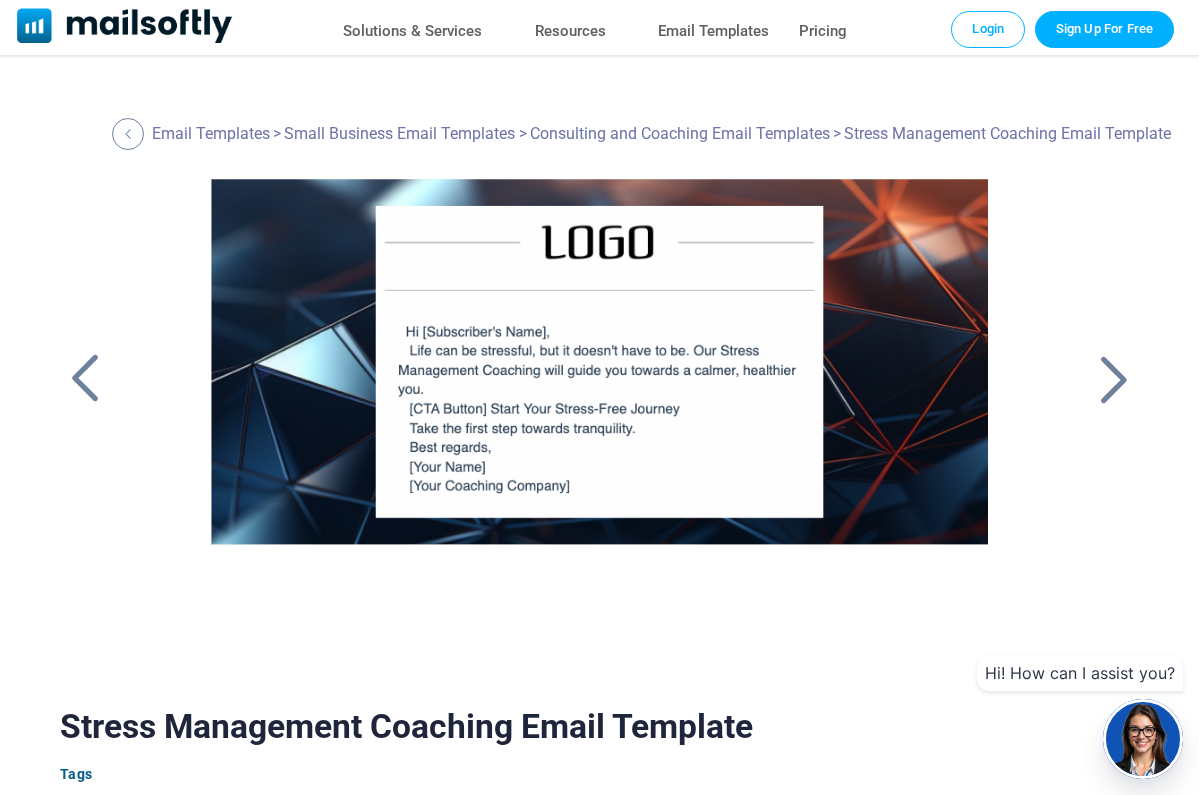 click at bounding box center (1114, 379) 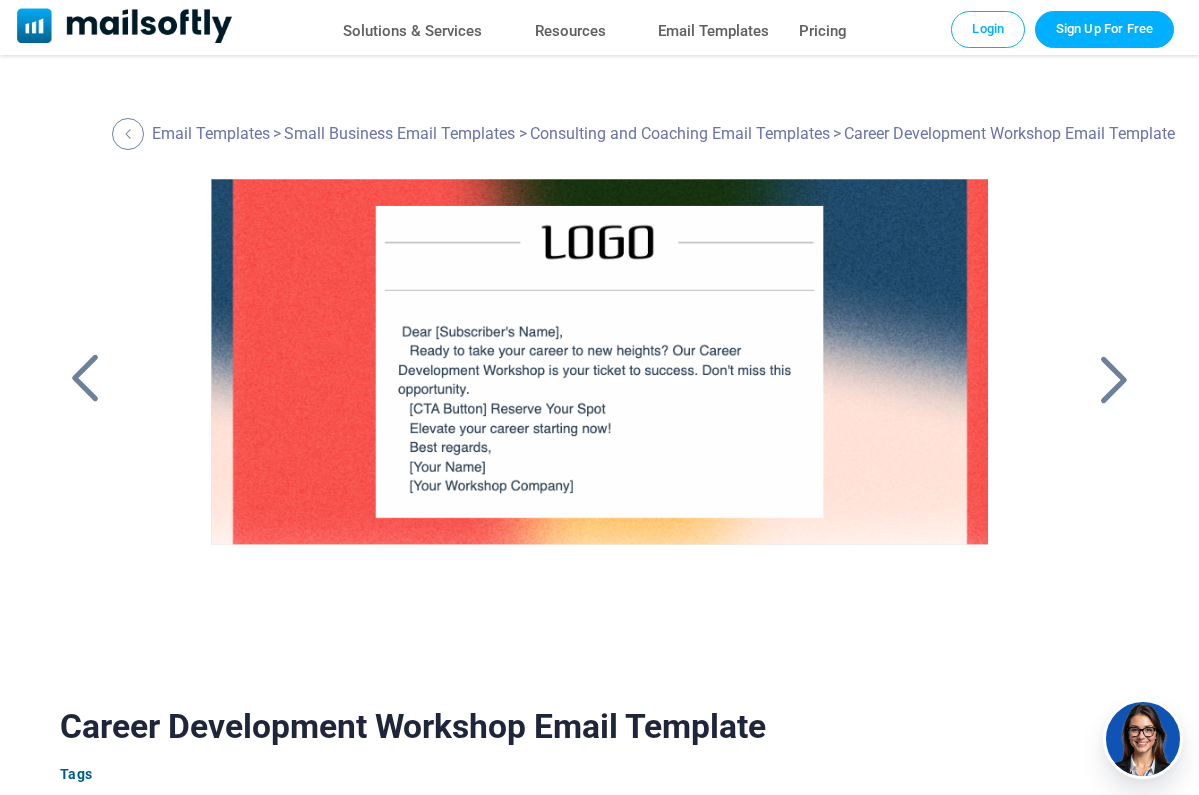 scroll, scrollTop: 0, scrollLeft: 0, axis: both 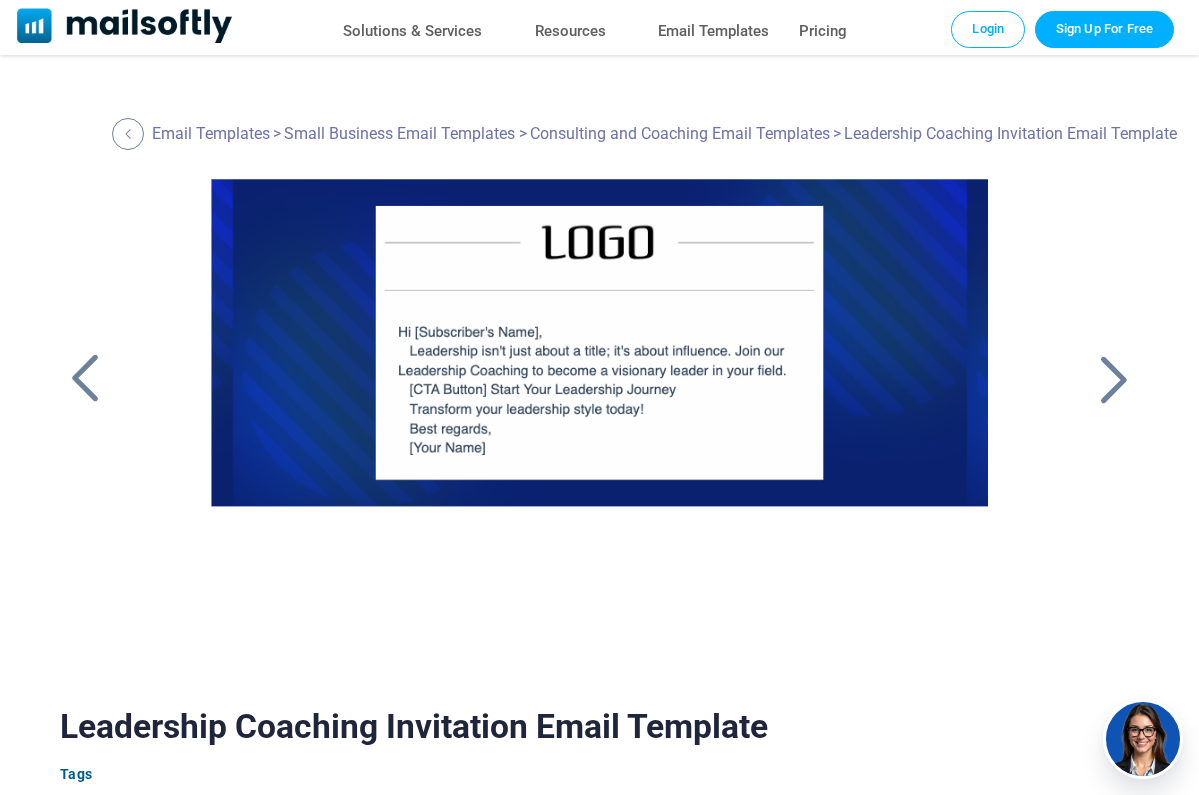 click at bounding box center [1114, 379] 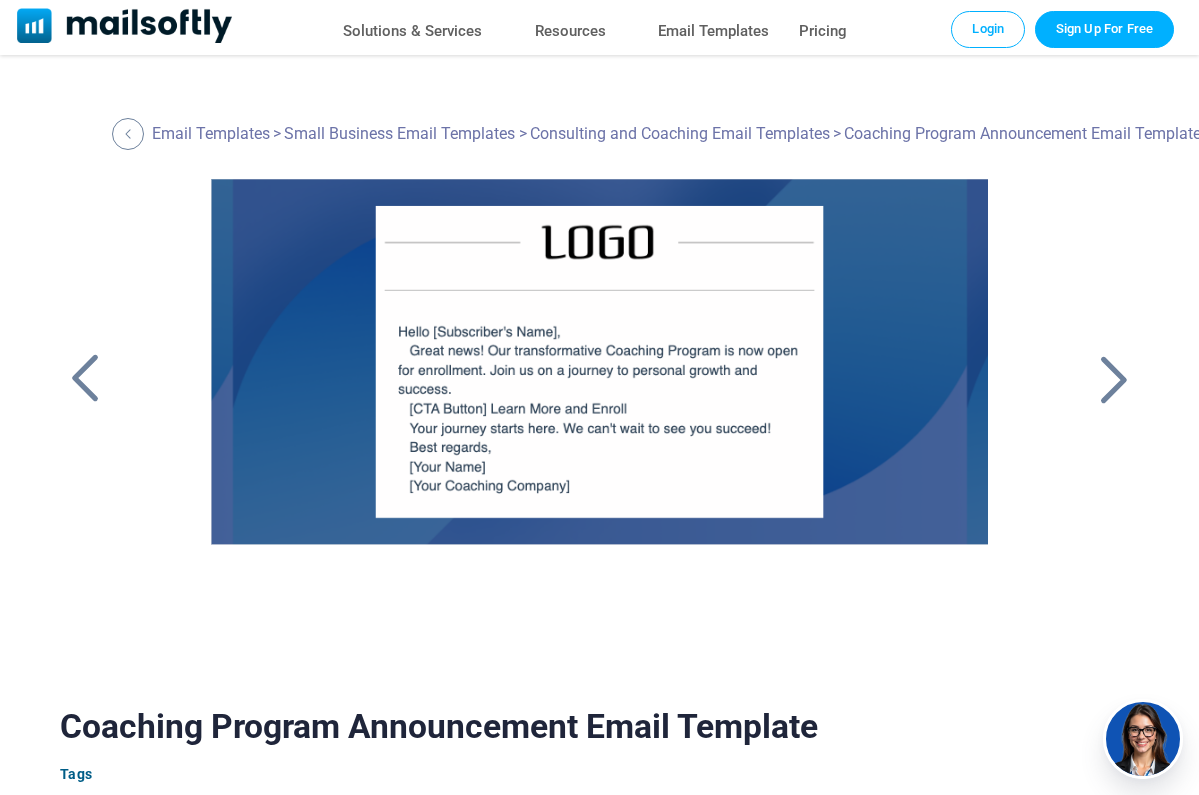 scroll, scrollTop: 0, scrollLeft: 0, axis: both 